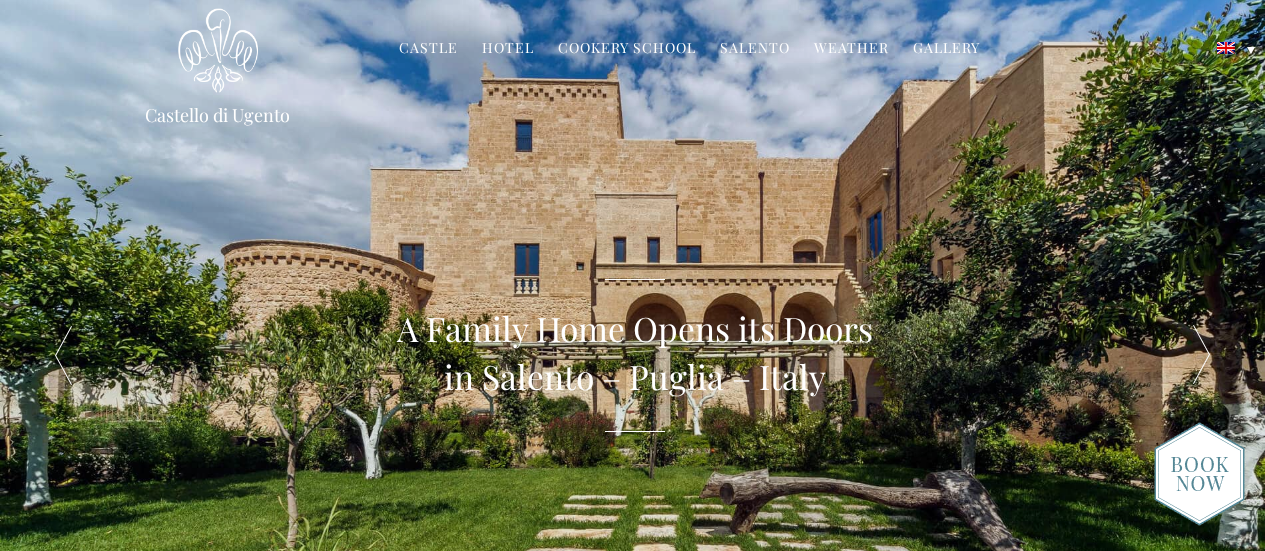 scroll, scrollTop: 0, scrollLeft: 0, axis: both 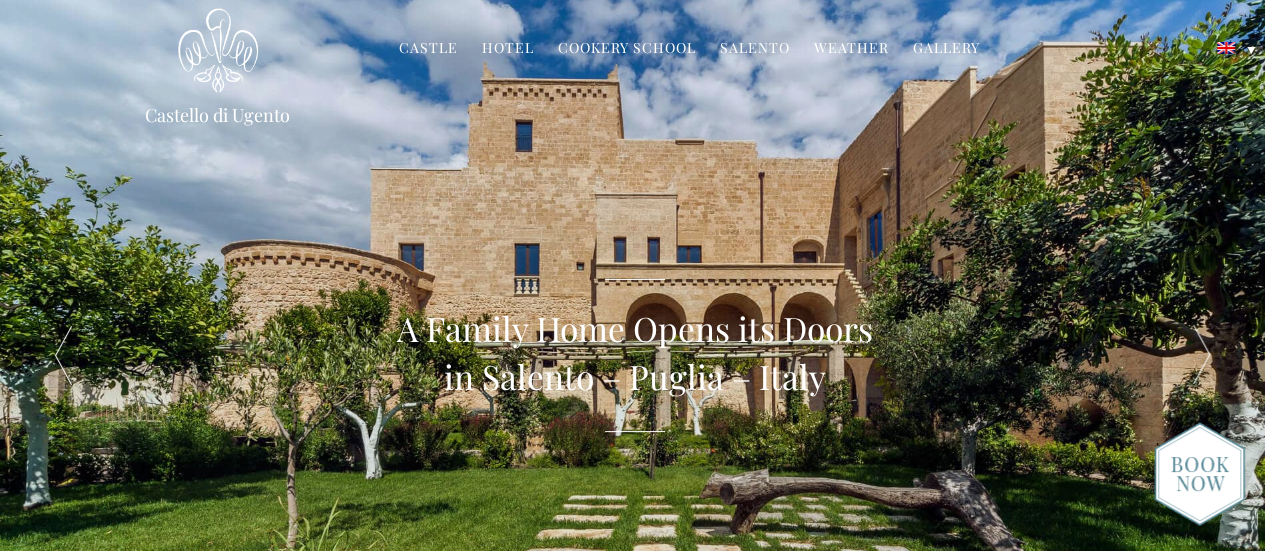 click on "A Family Home Opens its Doors    in Salento – Puglia – Italy" at bounding box center (635, 354) 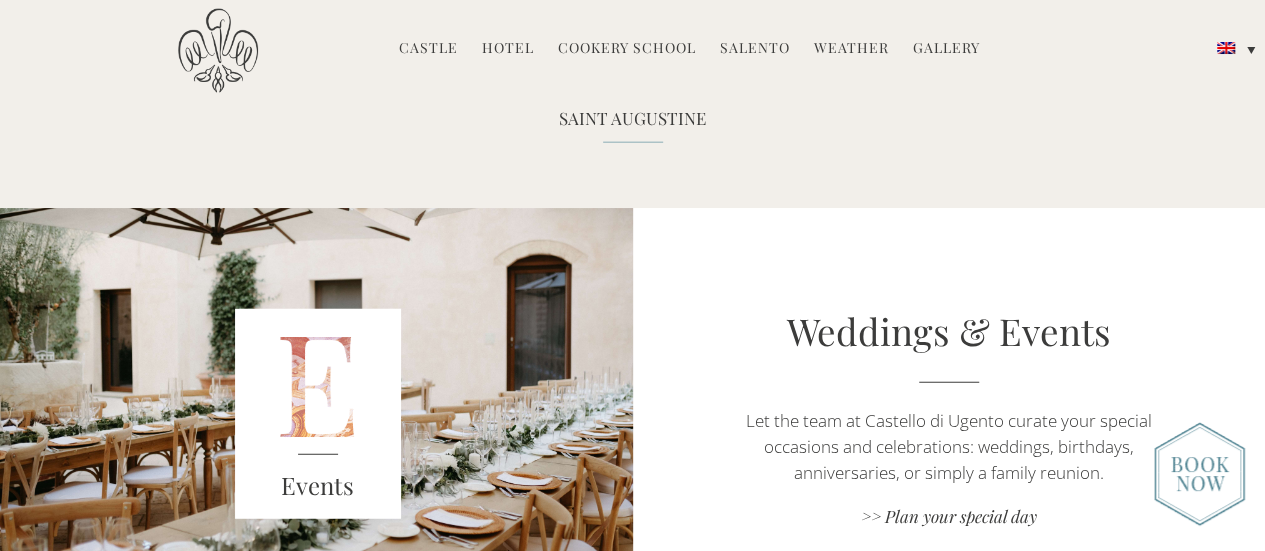 scroll, scrollTop: 2412, scrollLeft: 0, axis: vertical 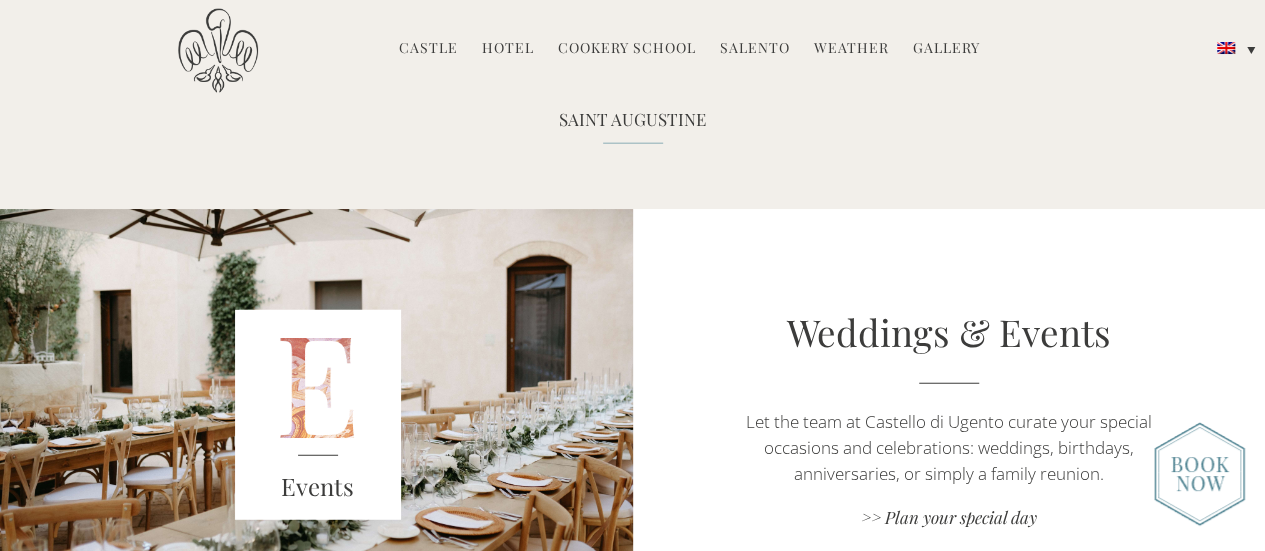 click on "Castle" at bounding box center (428, 49) 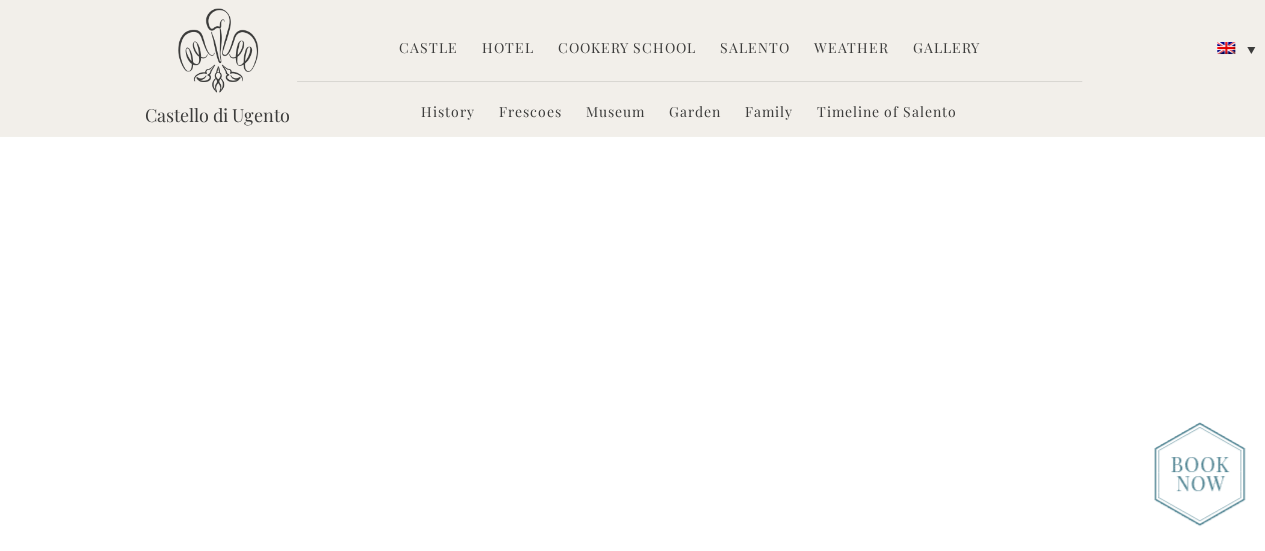scroll, scrollTop: 3003, scrollLeft: 0, axis: vertical 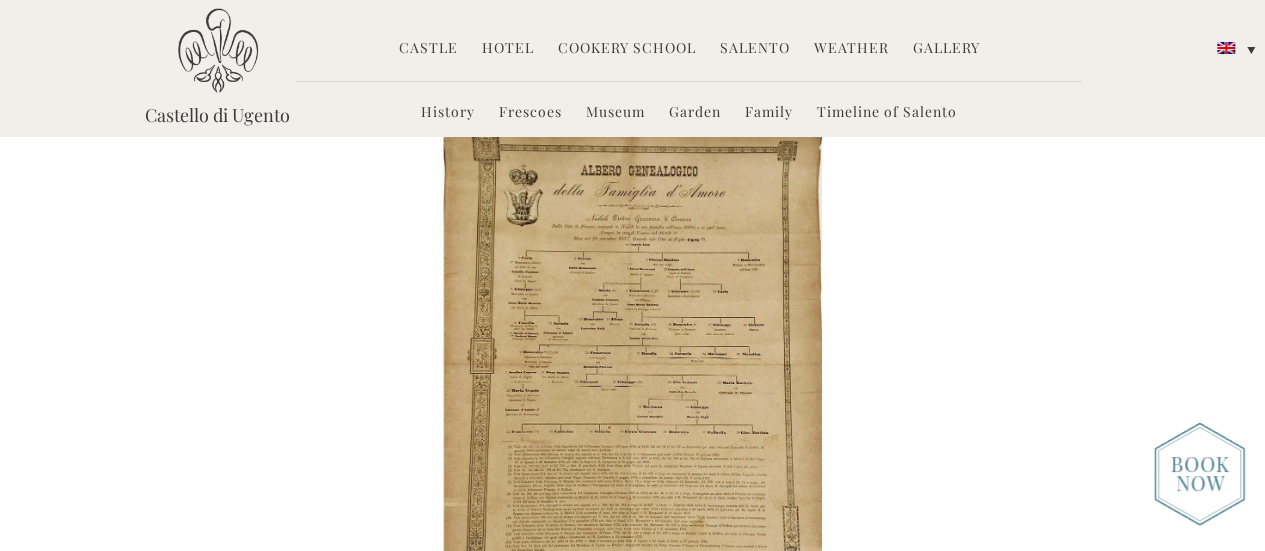 click on "Hotel" at bounding box center (508, 49) 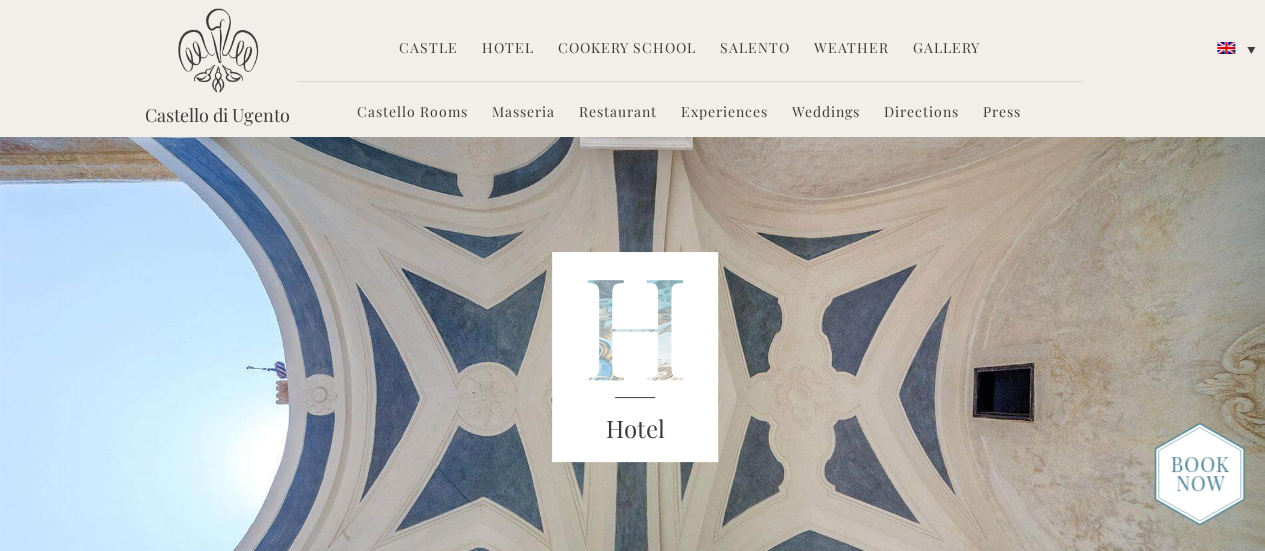 scroll, scrollTop: 0, scrollLeft: 0, axis: both 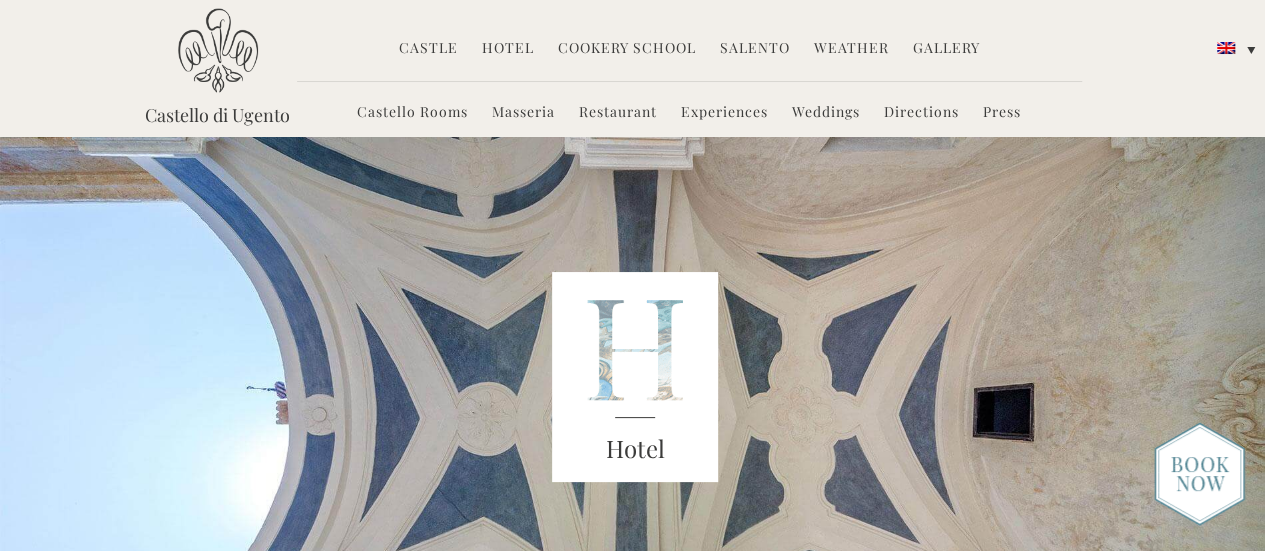 click on "Masseria" at bounding box center [523, 113] 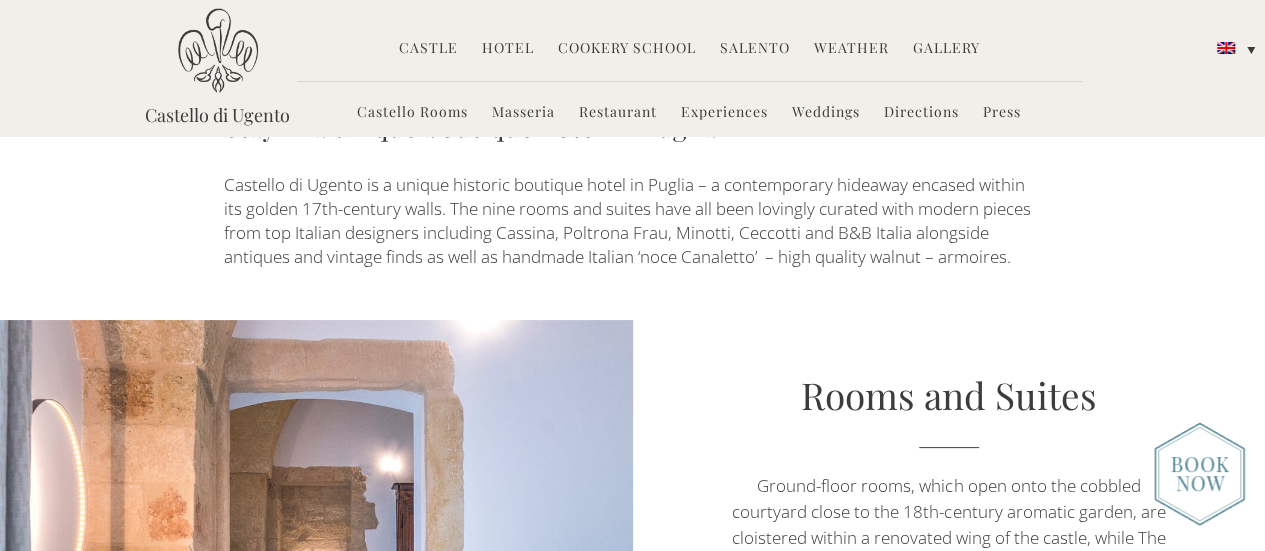 scroll, scrollTop: 887, scrollLeft: 0, axis: vertical 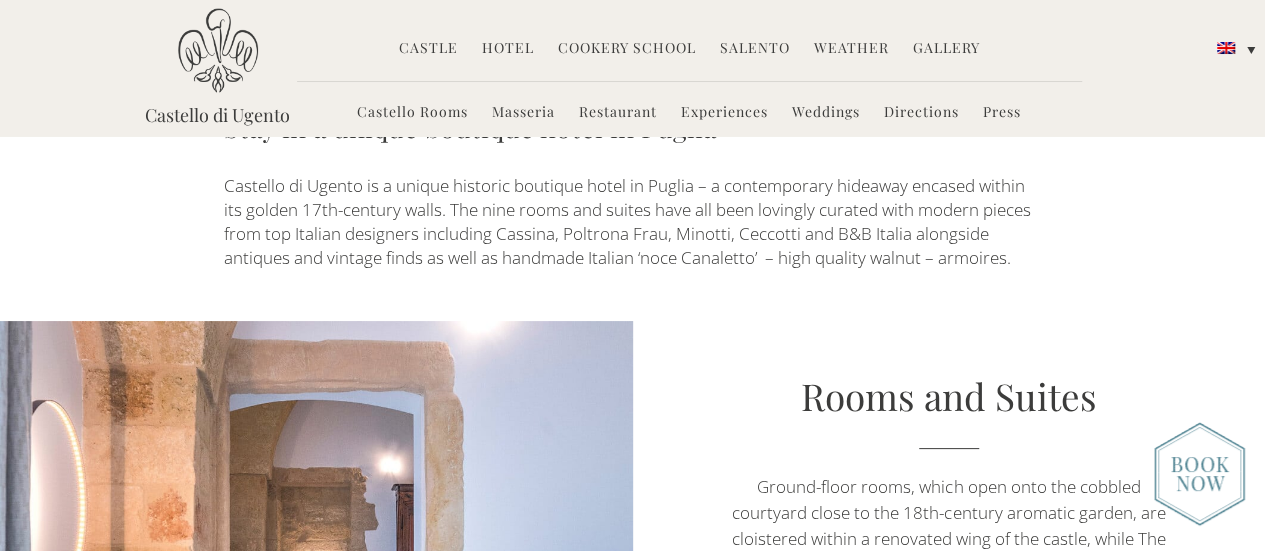 click on "Gallery" at bounding box center [946, 49] 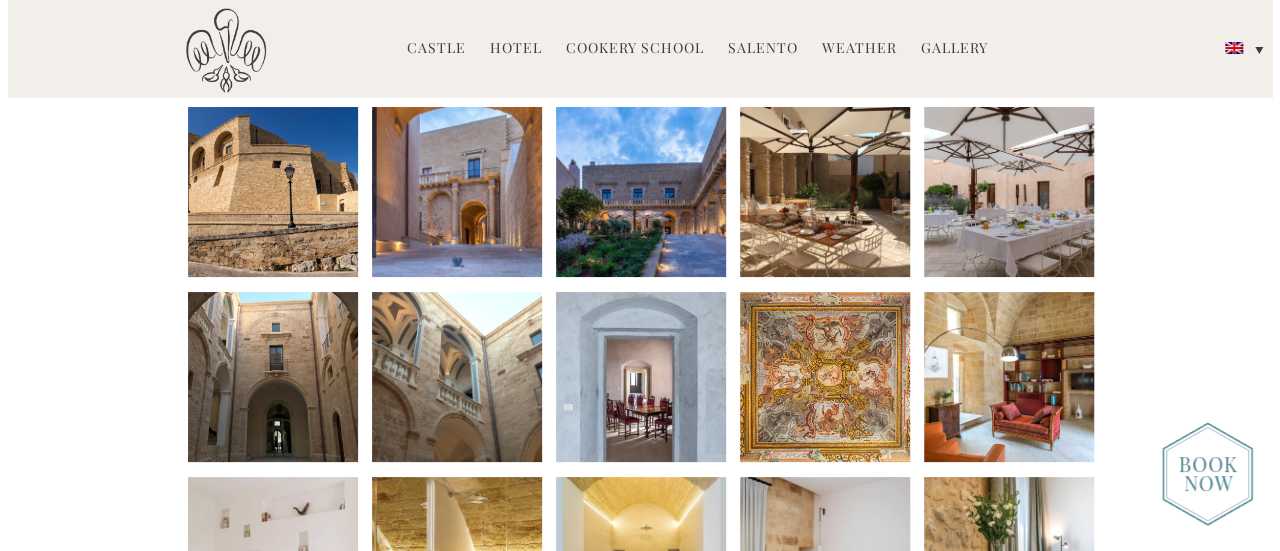 scroll, scrollTop: 285, scrollLeft: 0, axis: vertical 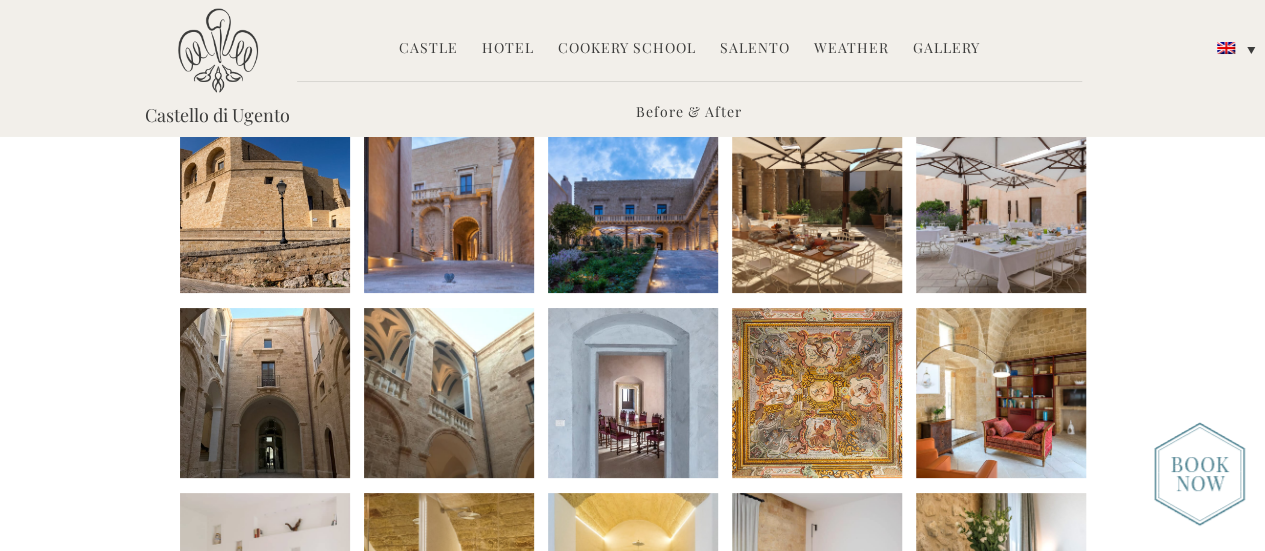 click at bounding box center [265, 208] 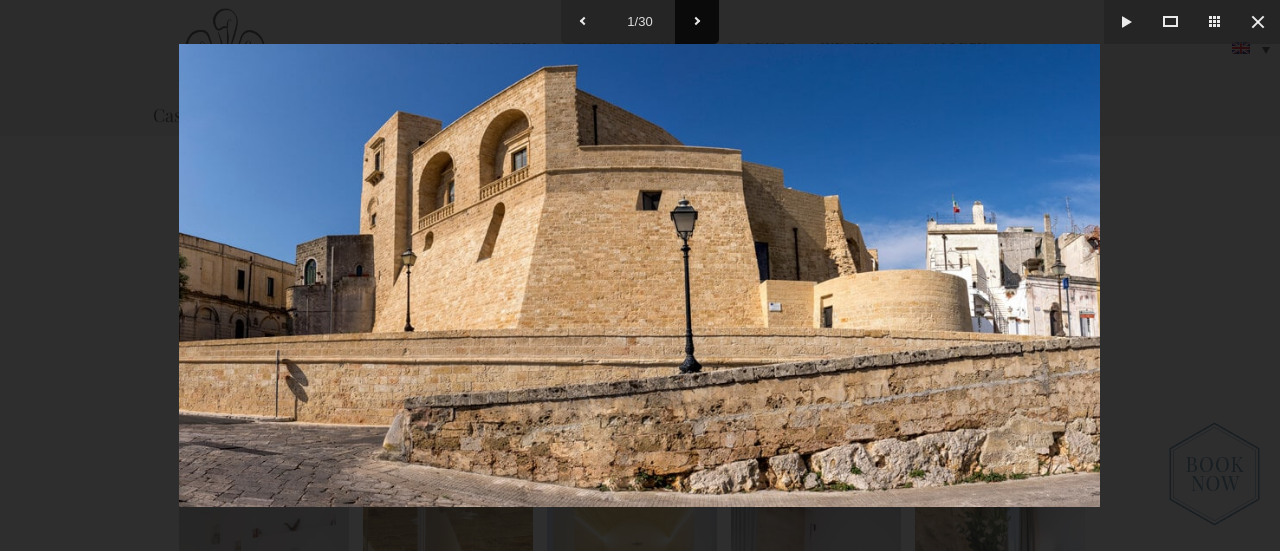 click at bounding box center (697, 22) 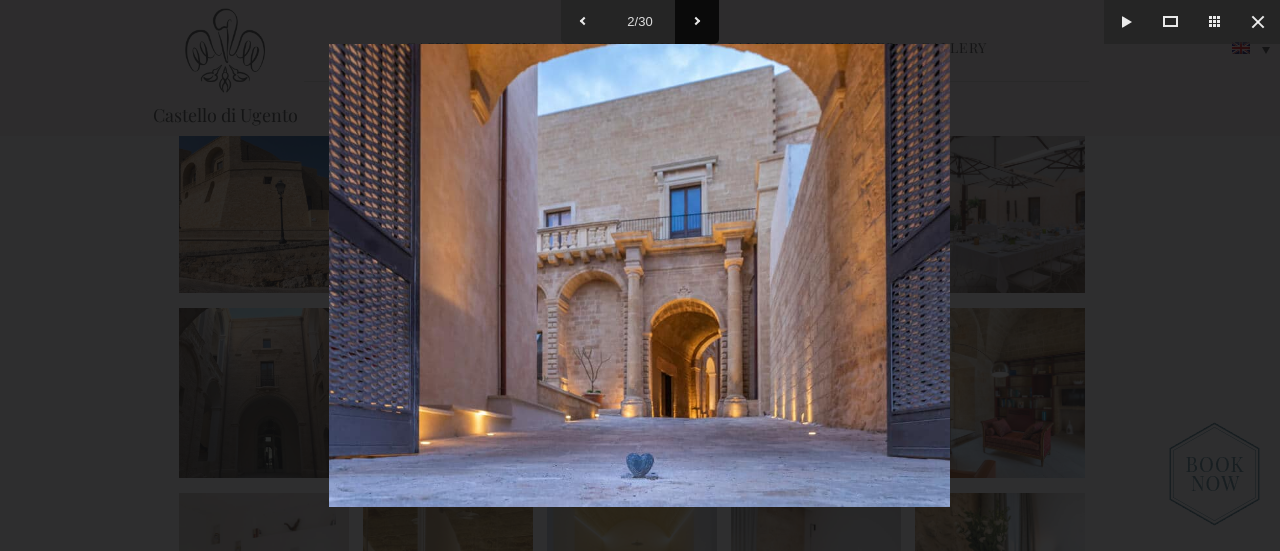 click at bounding box center (697, 22) 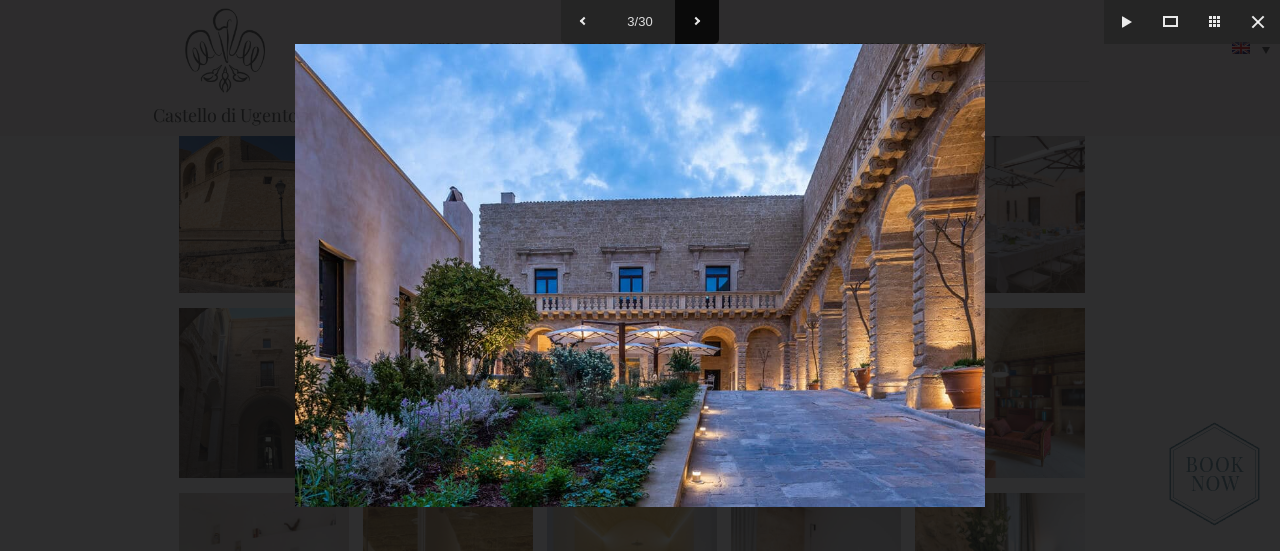 click at bounding box center [697, 22] 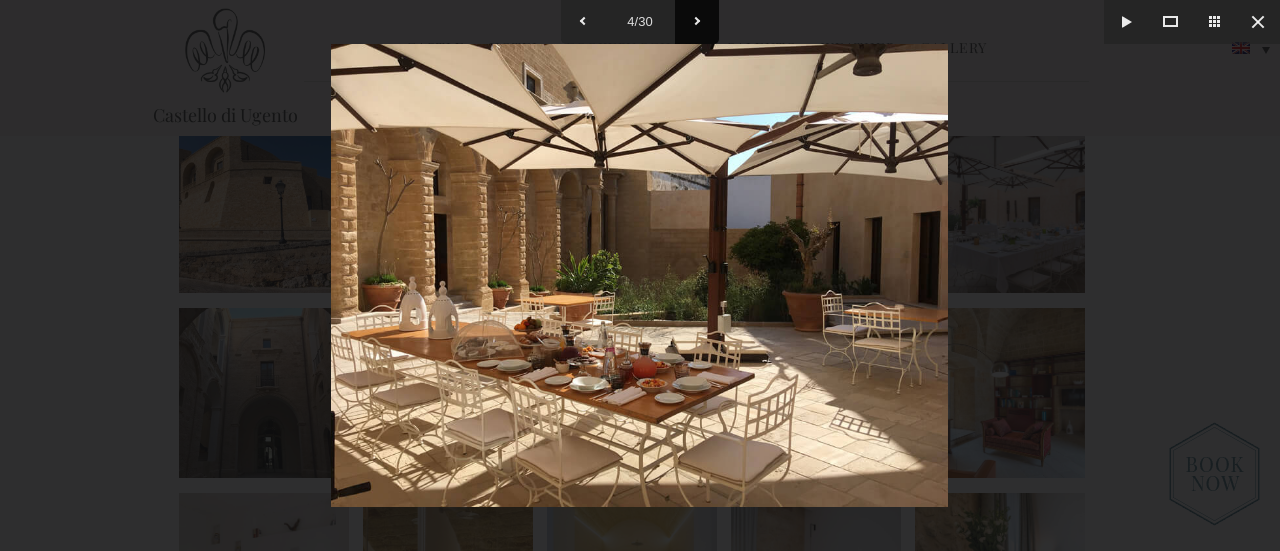 click at bounding box center [697, 22] 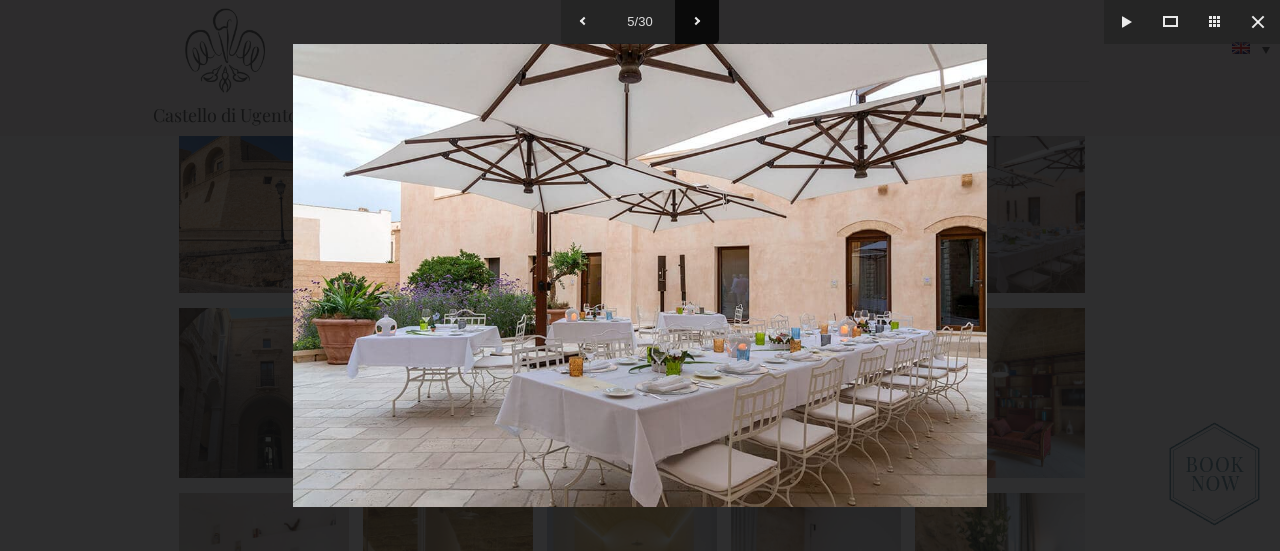 click at bounding box center (697, 22) 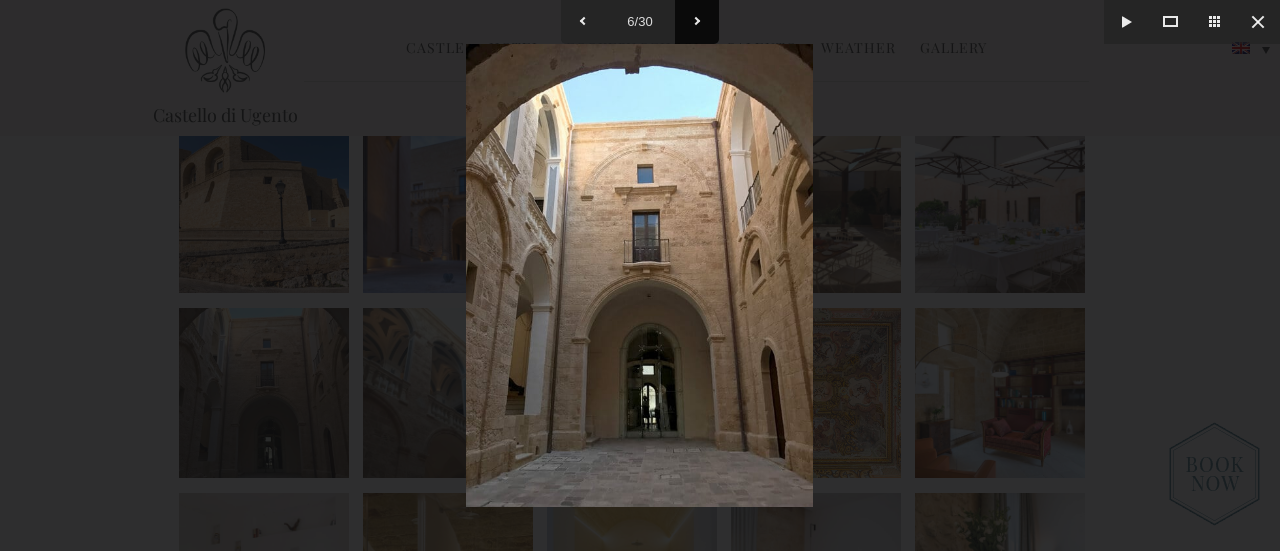 click at bounding box center [697, 22] 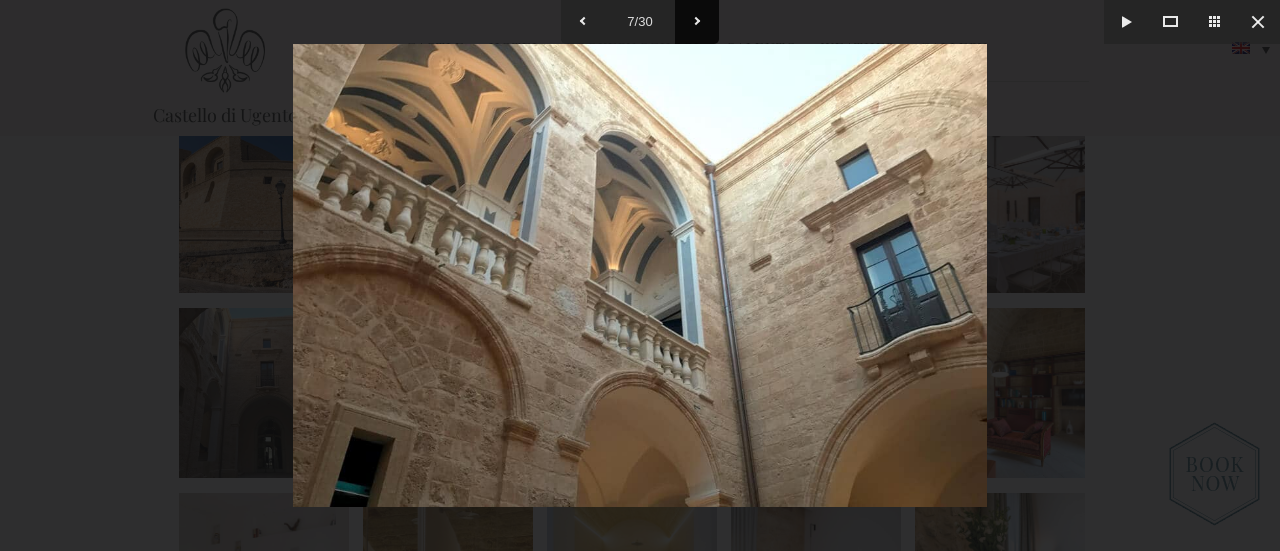 click at bounding box center (697, 22) 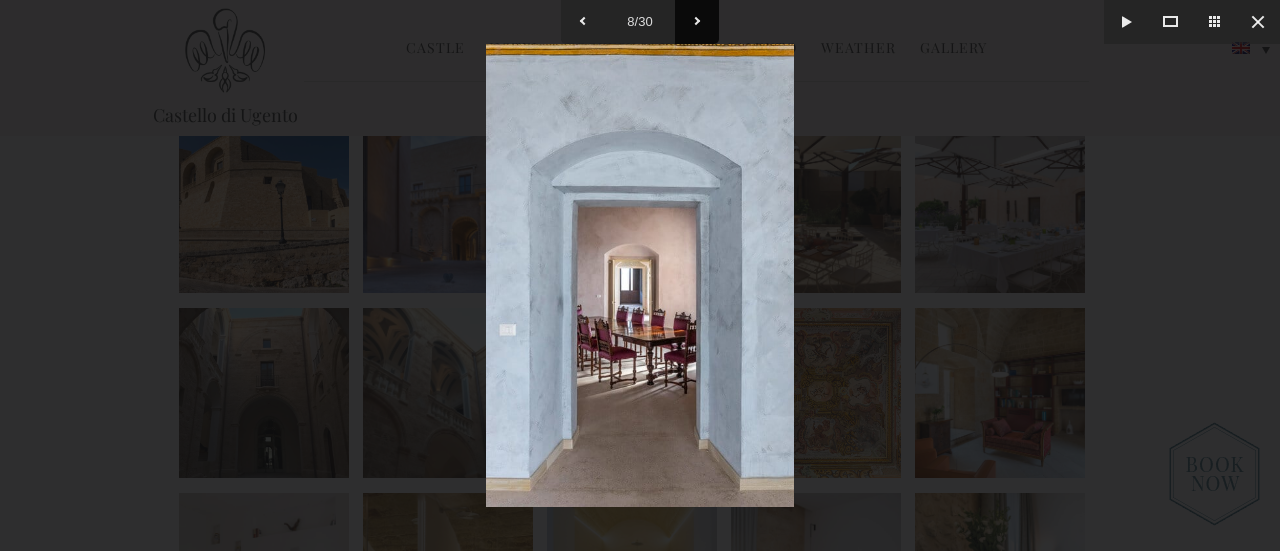 click at bounding box center [697, 22] 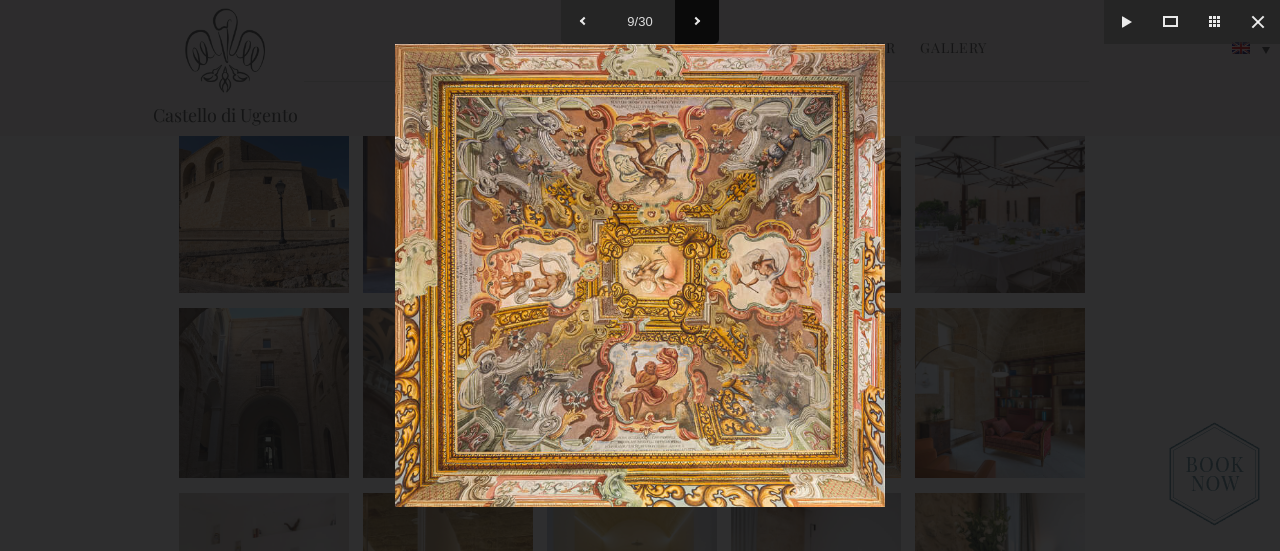 click at bounding box center (697, 22) 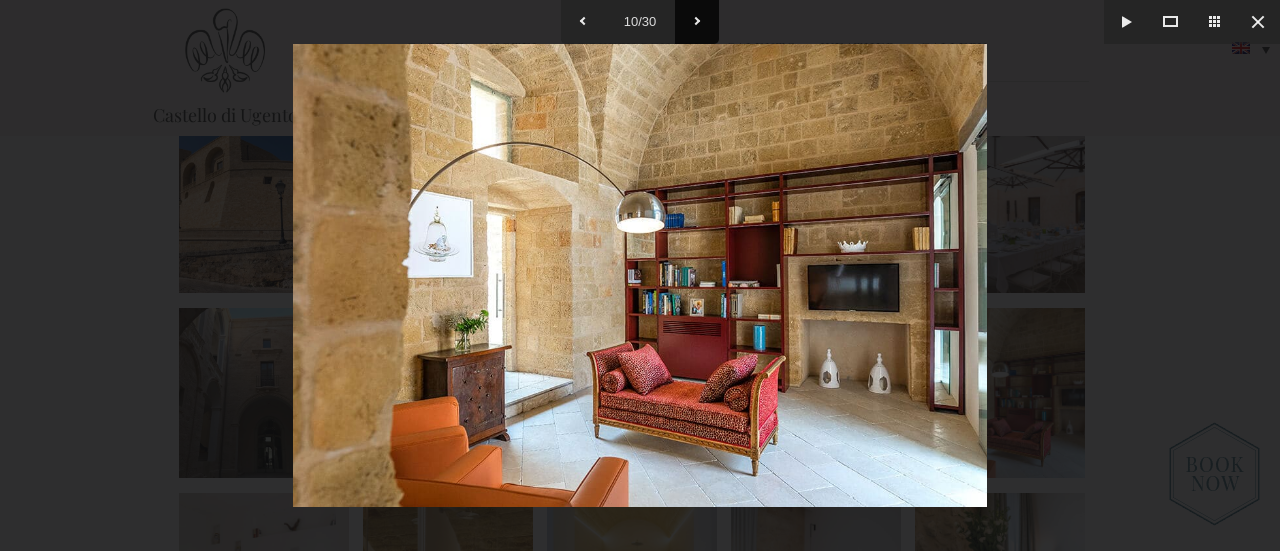click at bounding box center [697, 22] 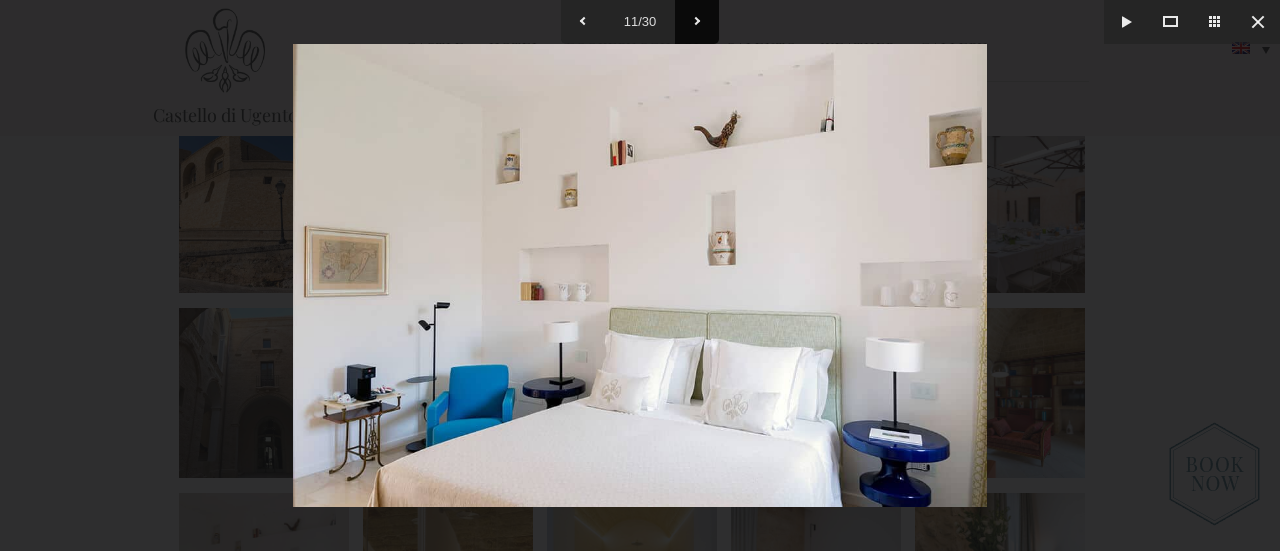 click at bounding box center [697, 22] 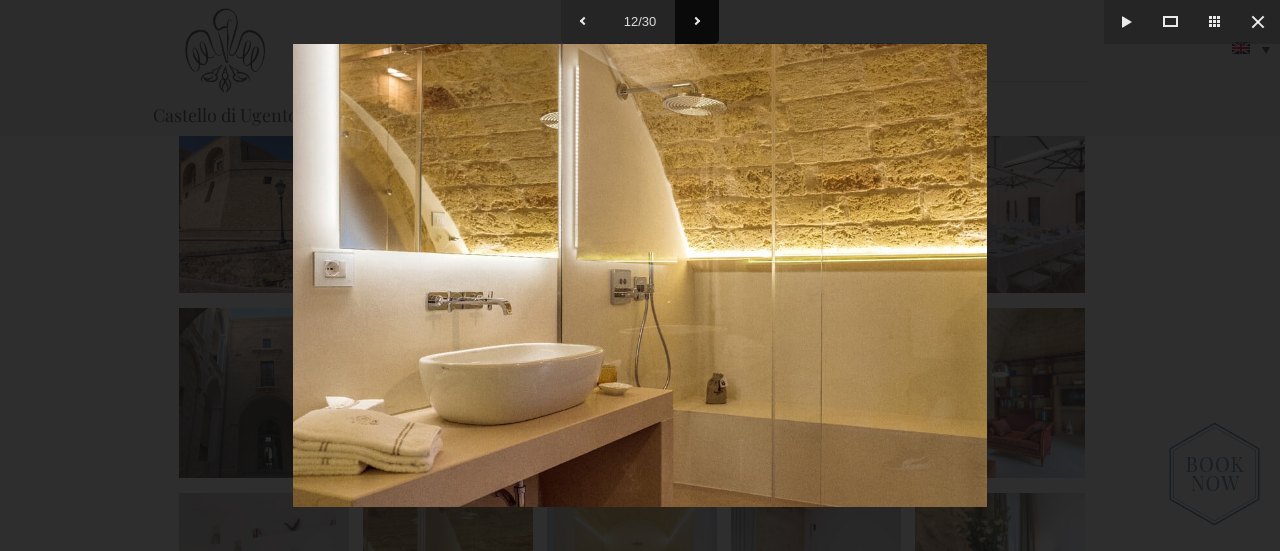click at bounding box center (697, 22) 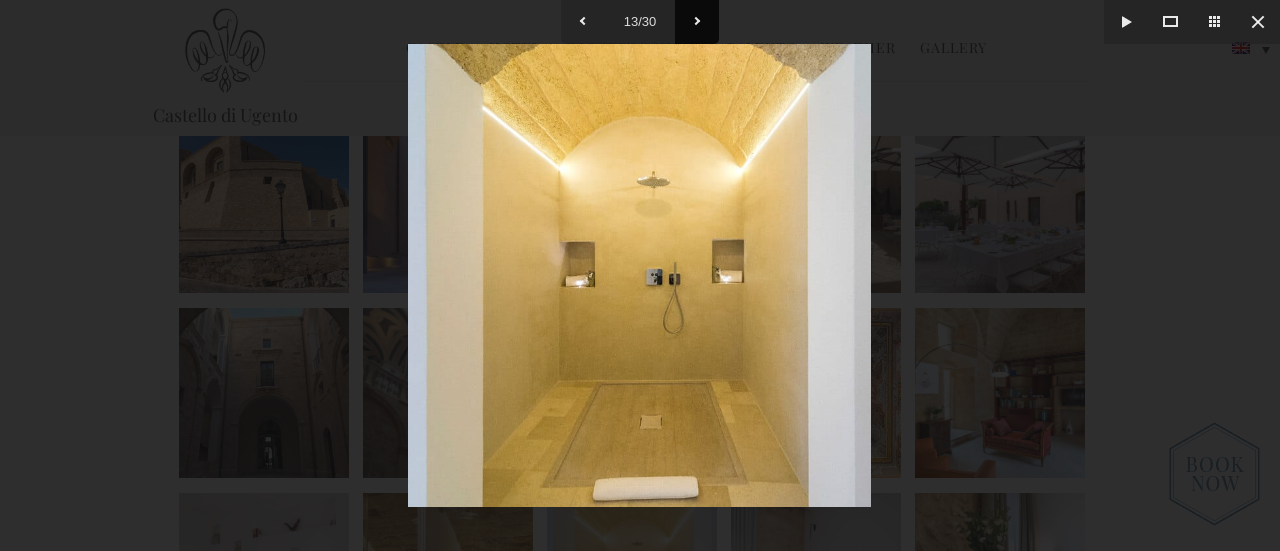 click at bounding box center (697, 22) 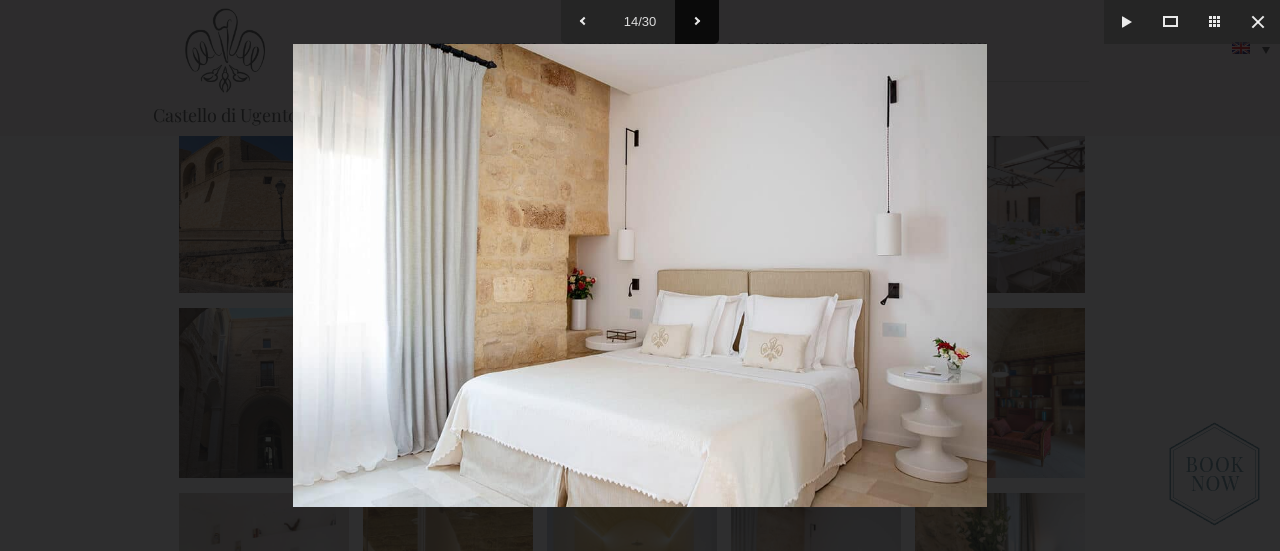 click at bounding box center [697, 22] 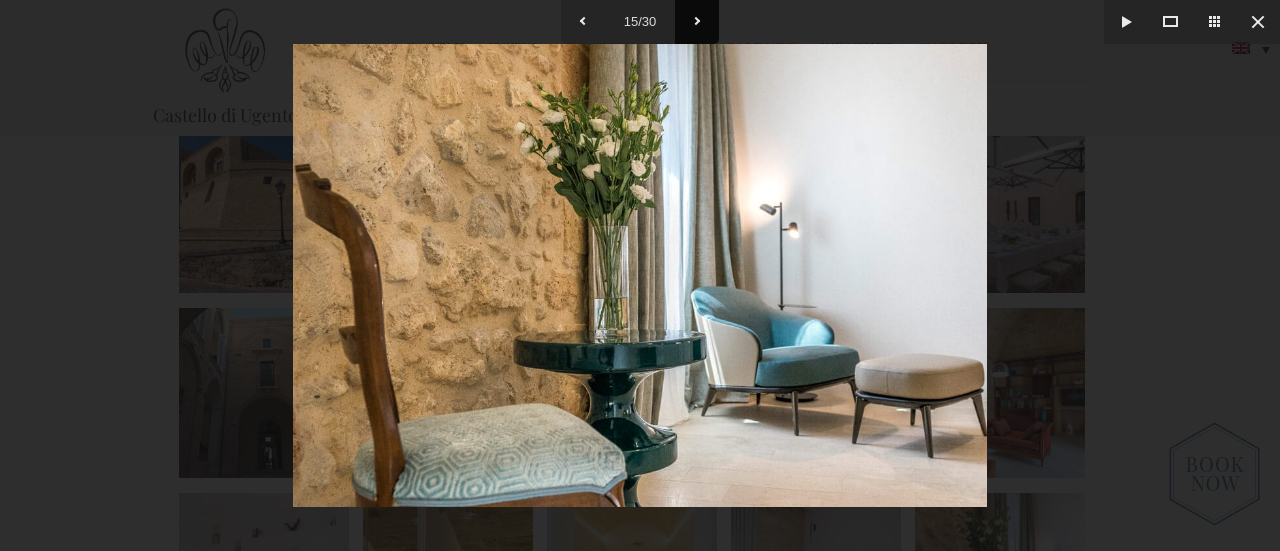 click at bounding box center [697, 22] 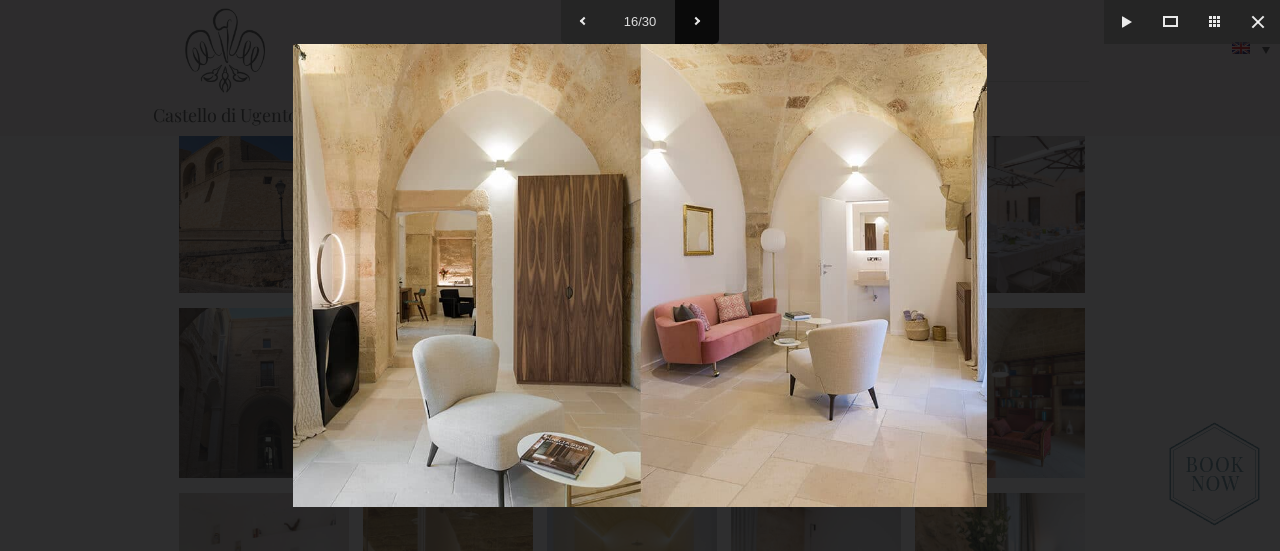 click at bounding box center (697, 22) 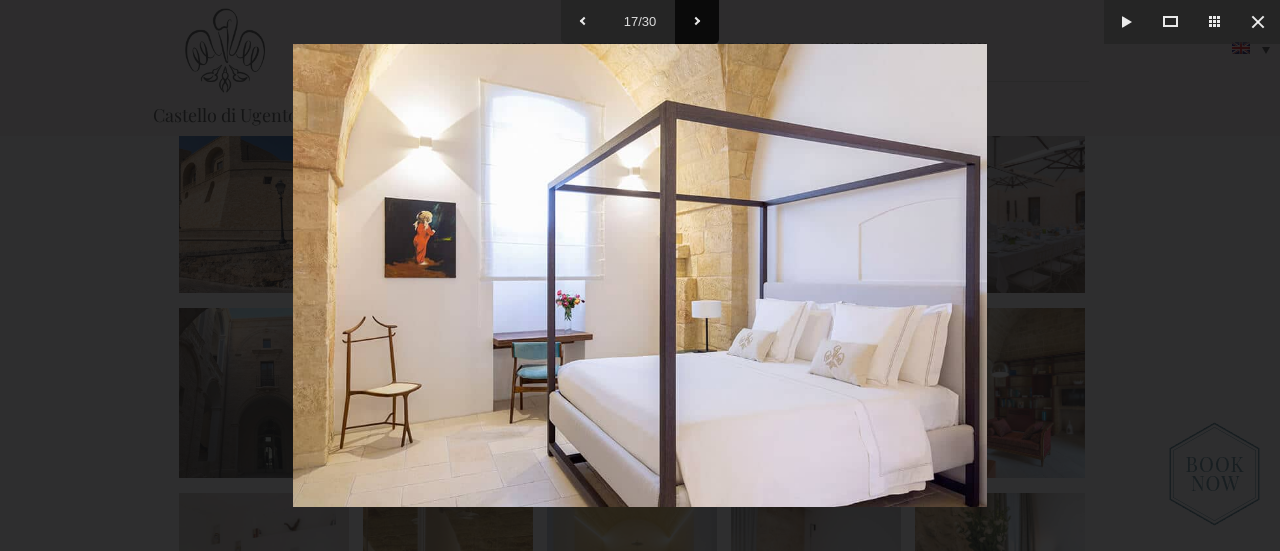 click at bounding box center [697, 22] 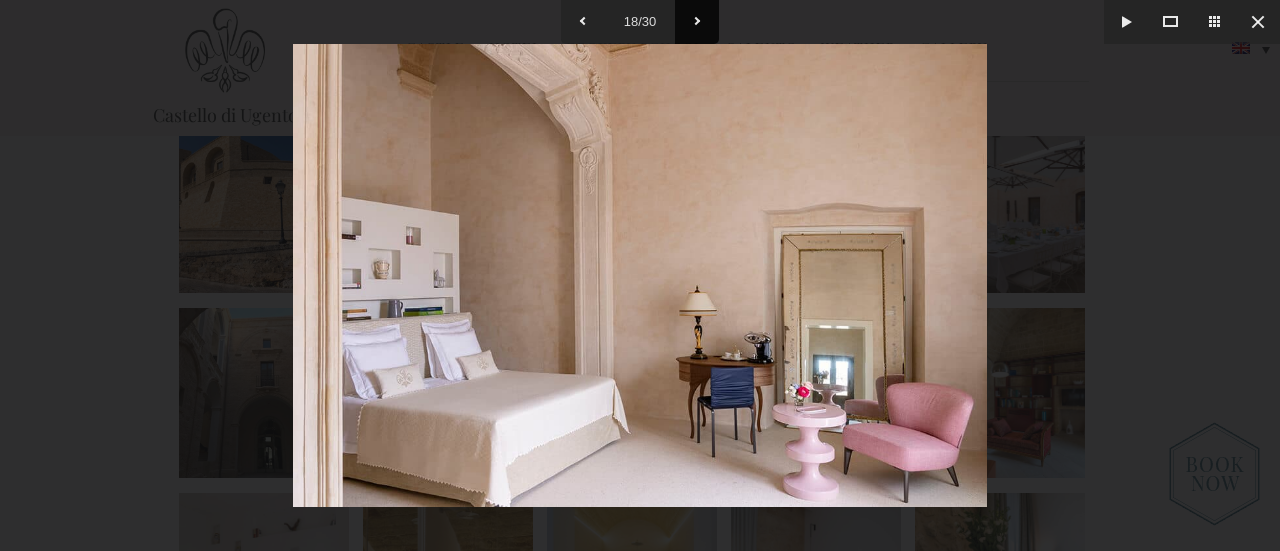 click at bounding box center (697, 22) 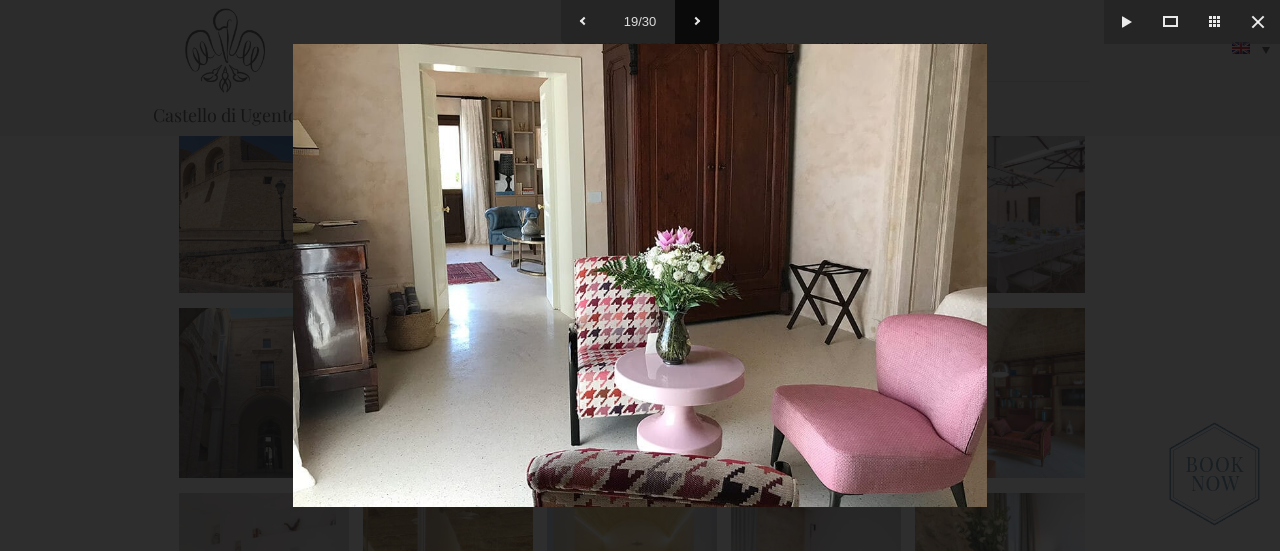 click at bounding box center [697, 22] 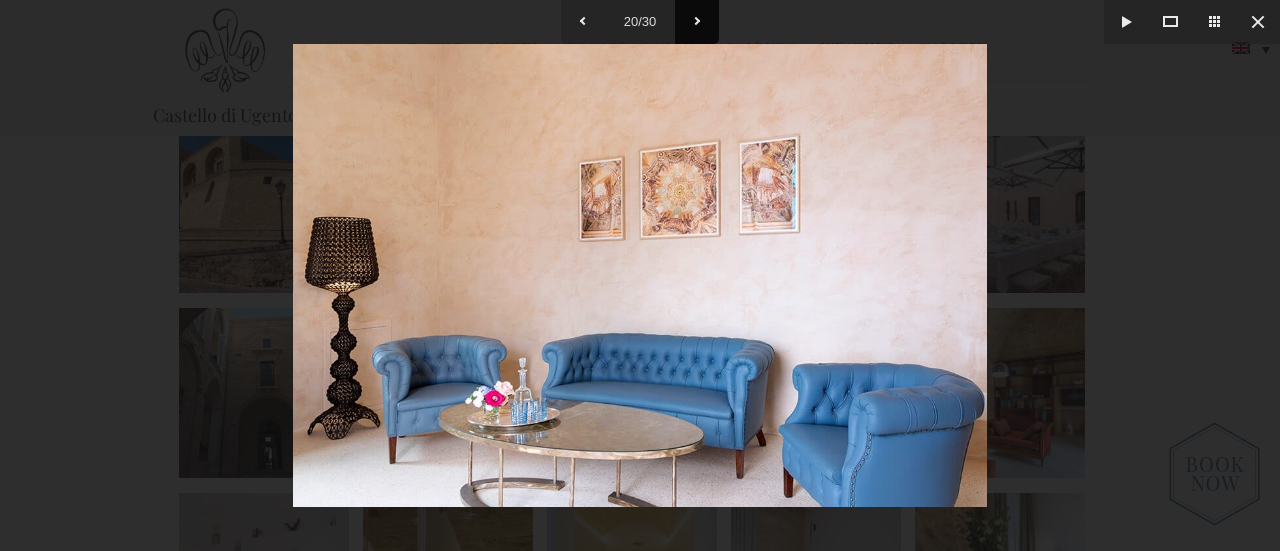 click at bounding box center [697, 22] 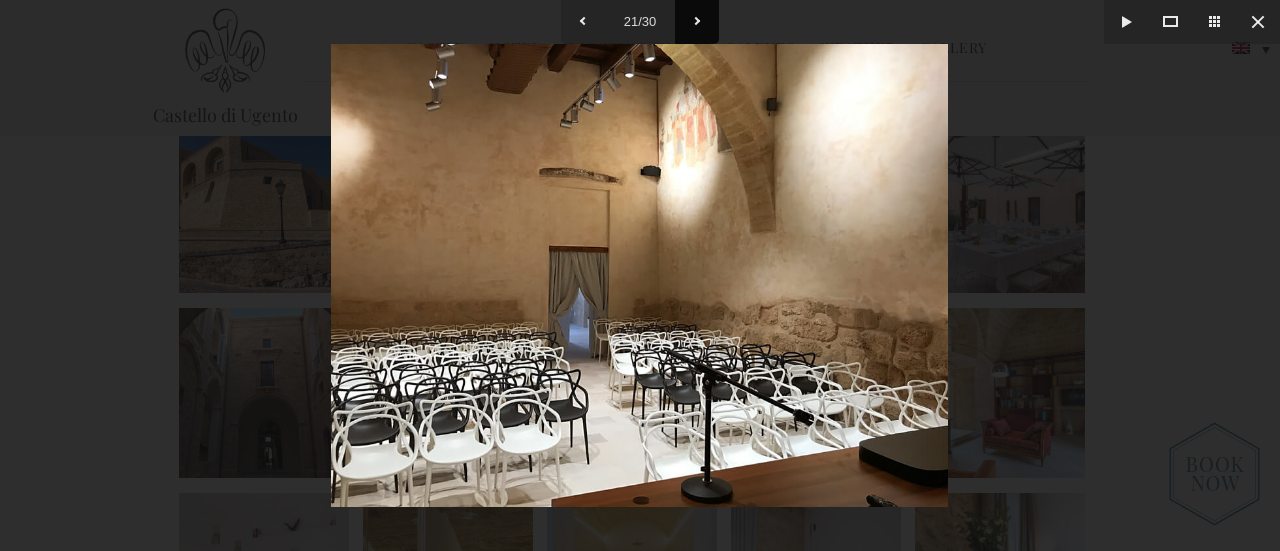 click at bounding box center (697, 22) 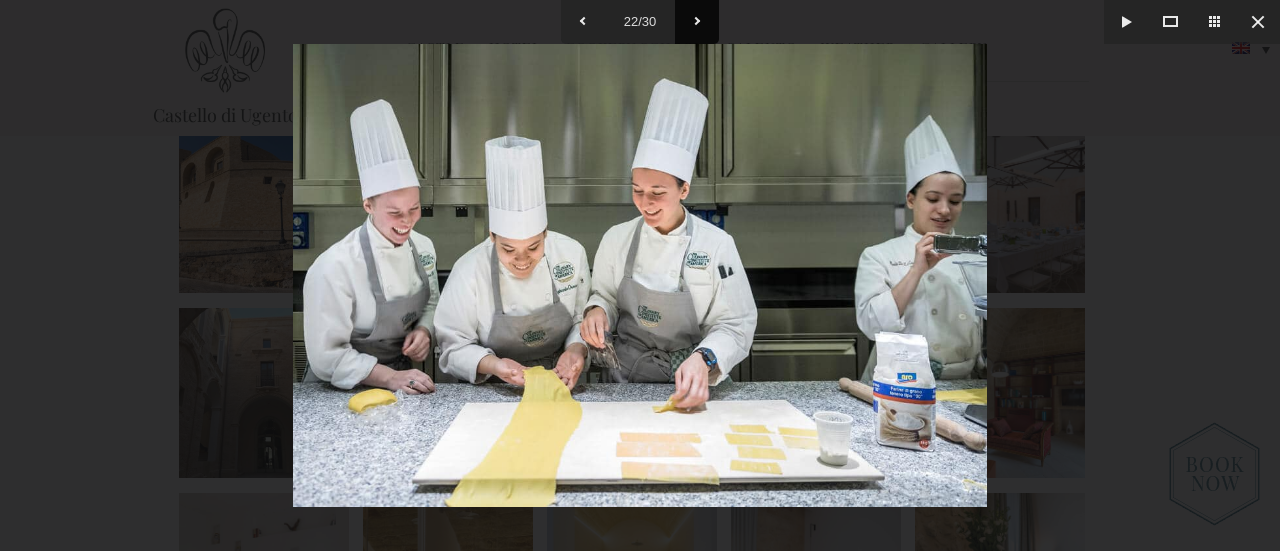 click at bounding box center [697, 22] 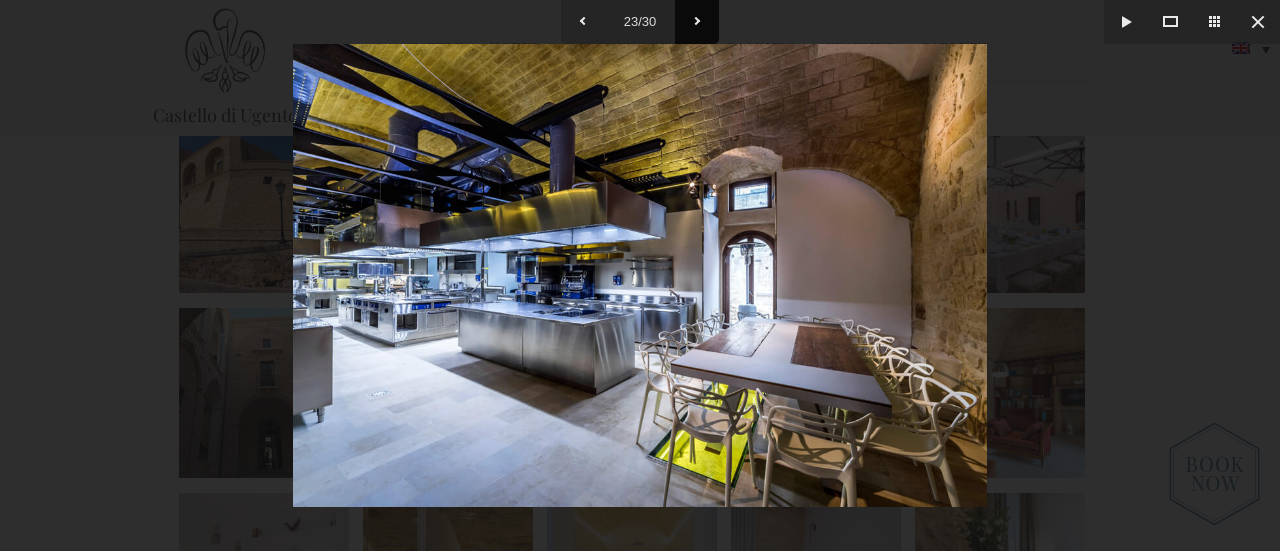 click at bounding box center [697, 22] 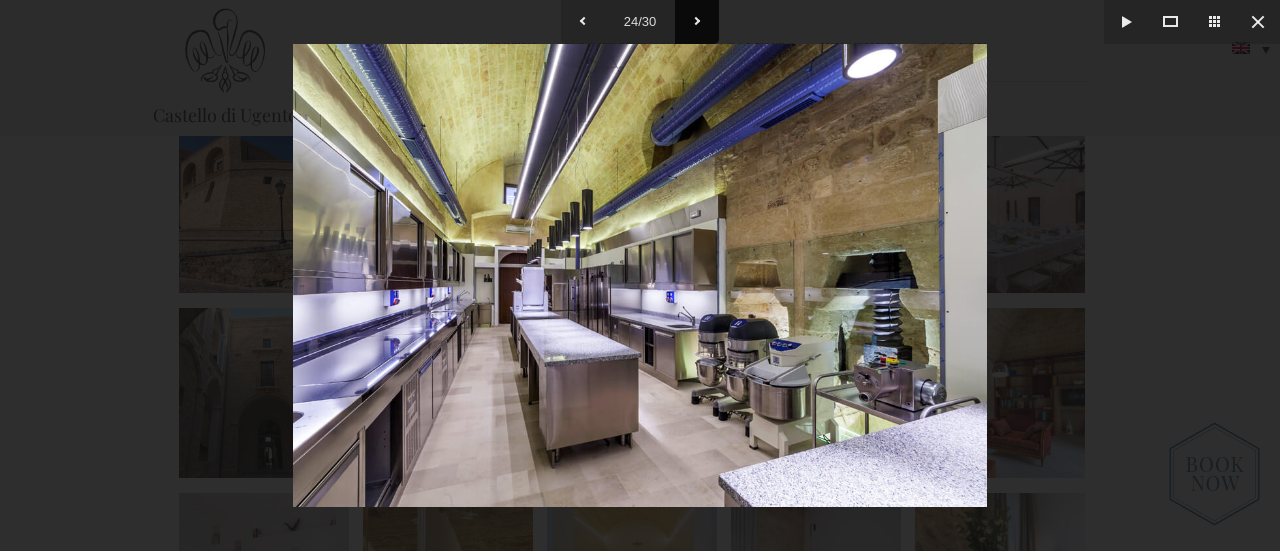 click at bounding box center [697, 22] 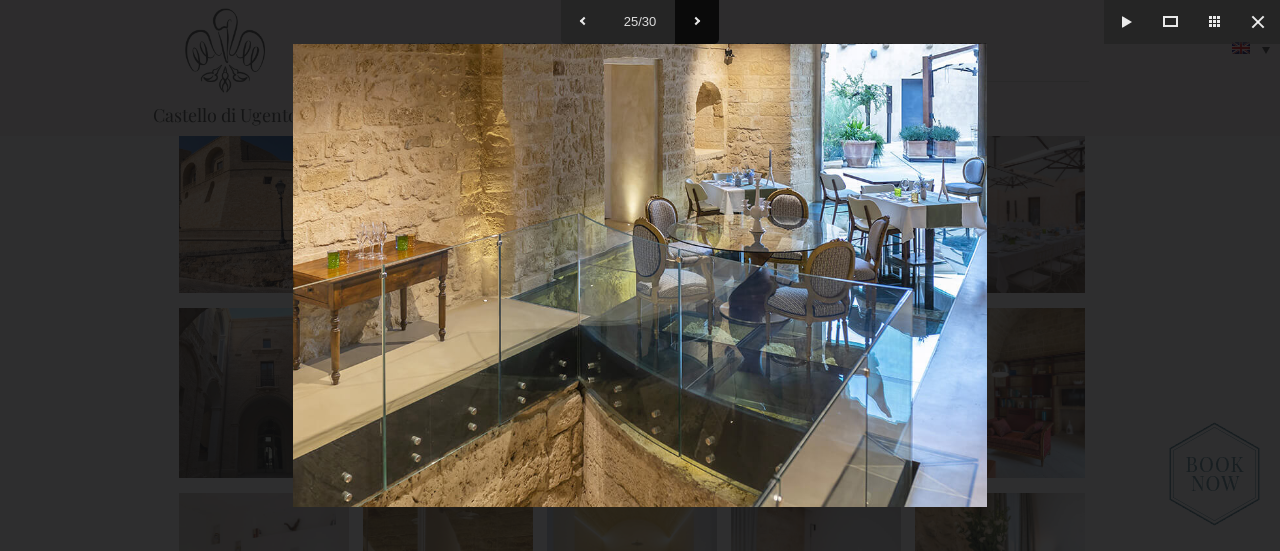 click at bounding box center (697, 22) 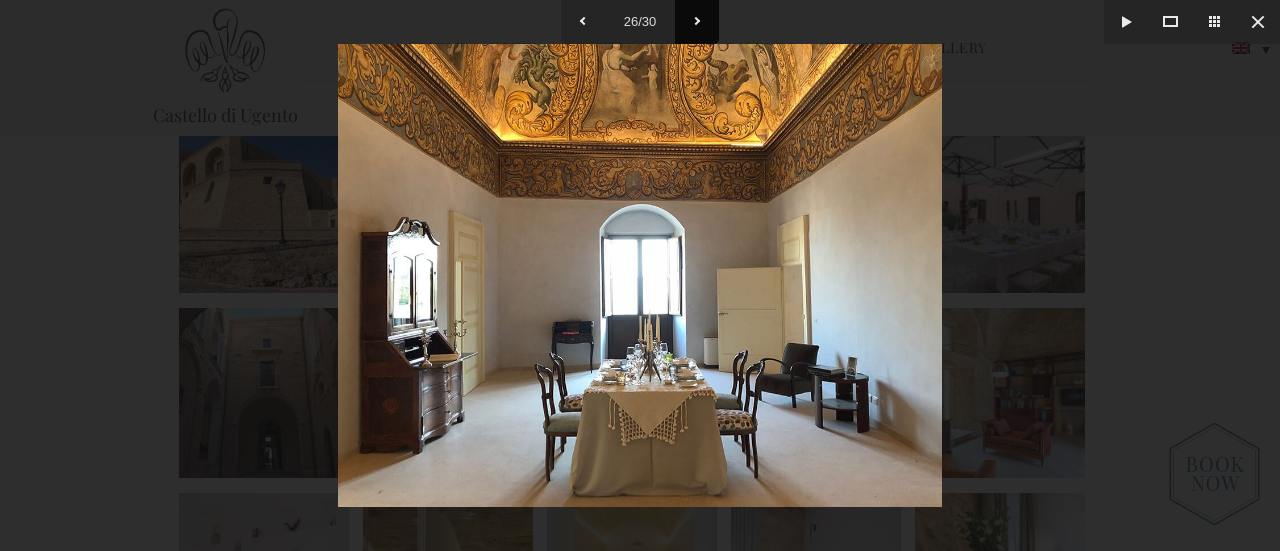 click at bounding box center (697, 22) 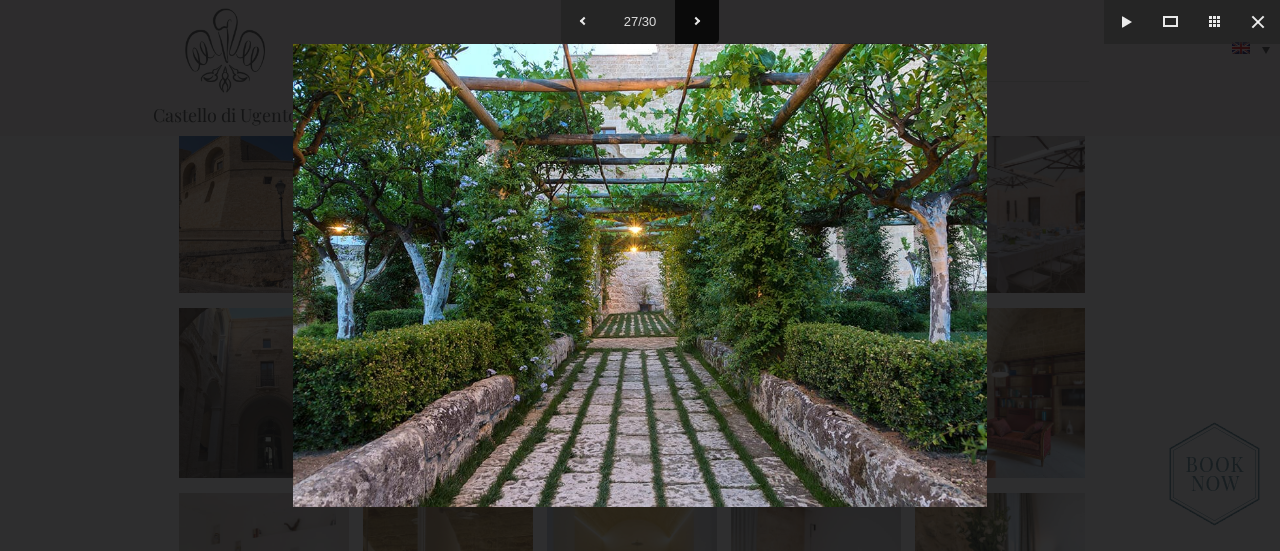 click at bounding box center [697, 22] 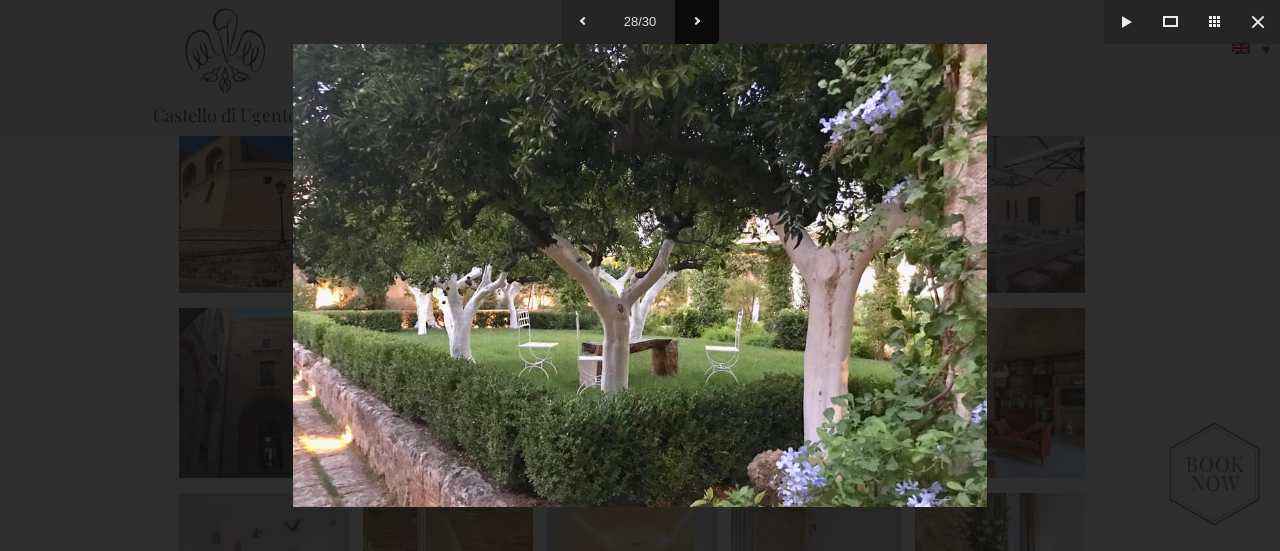 click at bounding box center (697, 22) 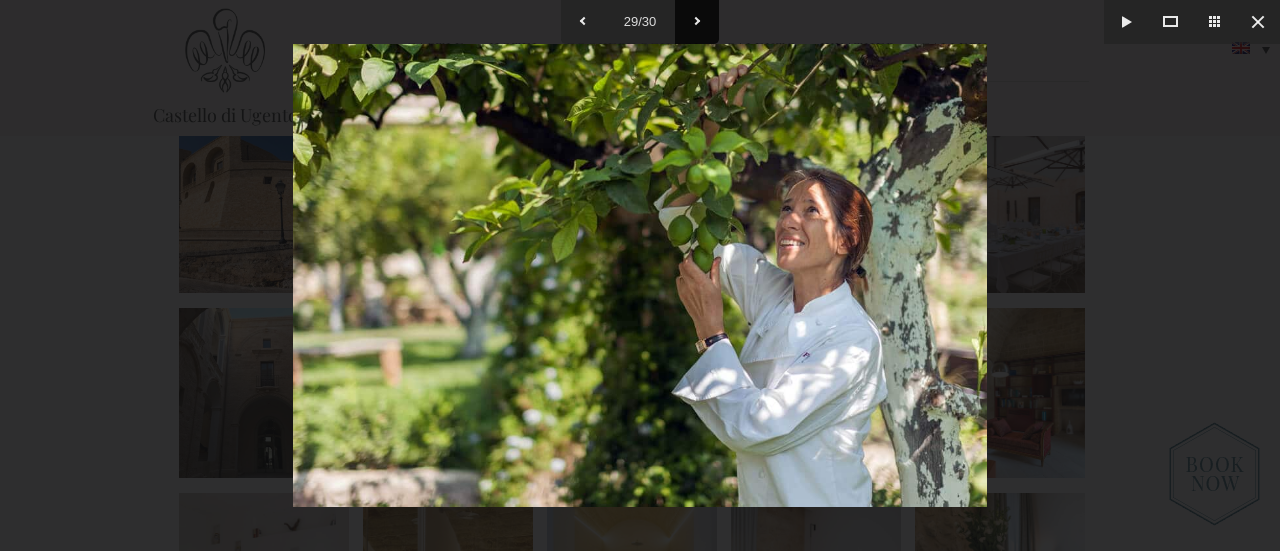 click at bounding box center [697, 22] 